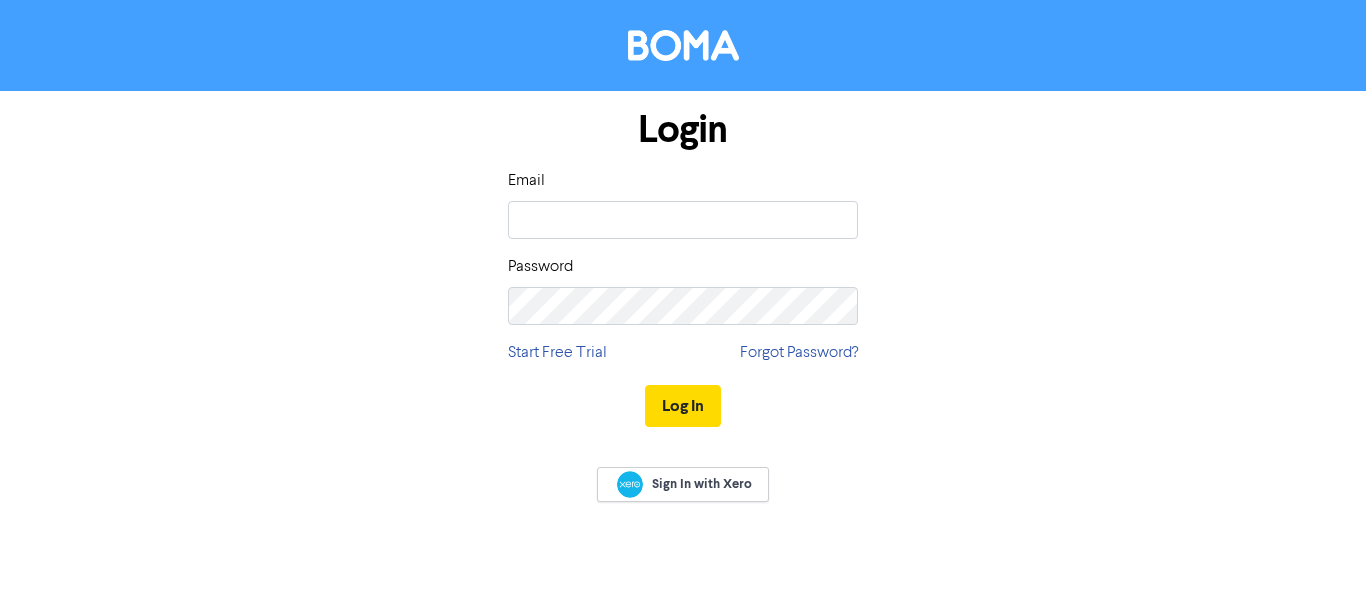 scroll, scrollTop: 0, scrollLeft: 0, axis: both 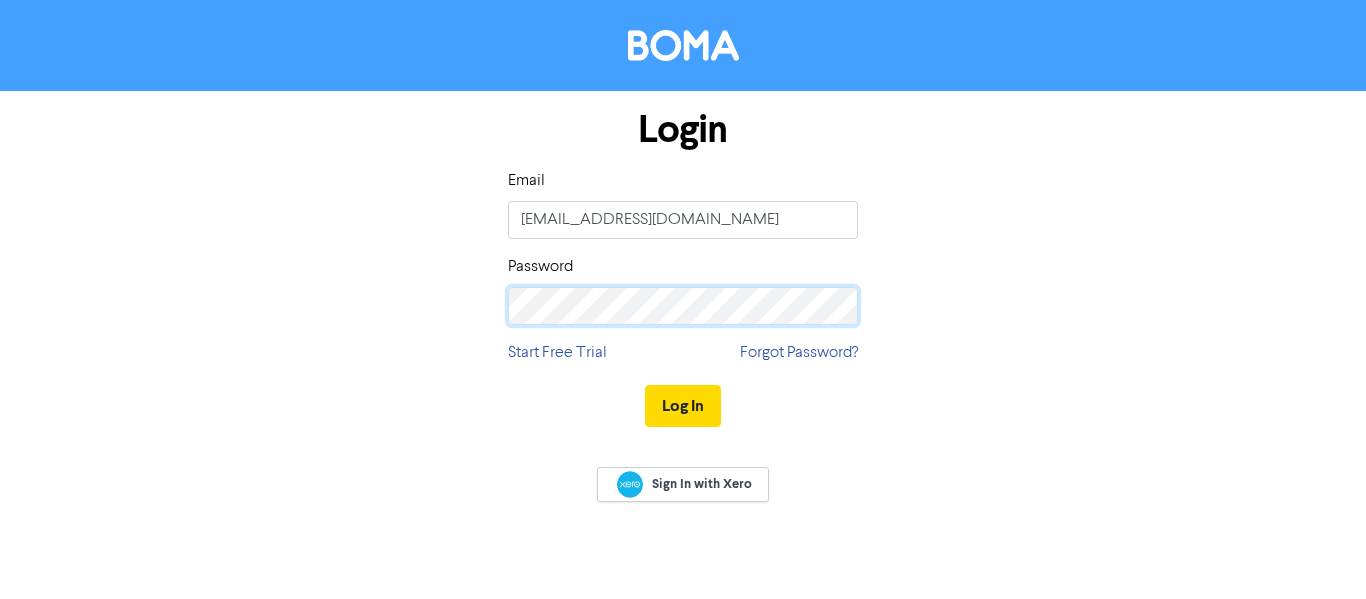 click on "Log In" at bounding box center (683, 406) 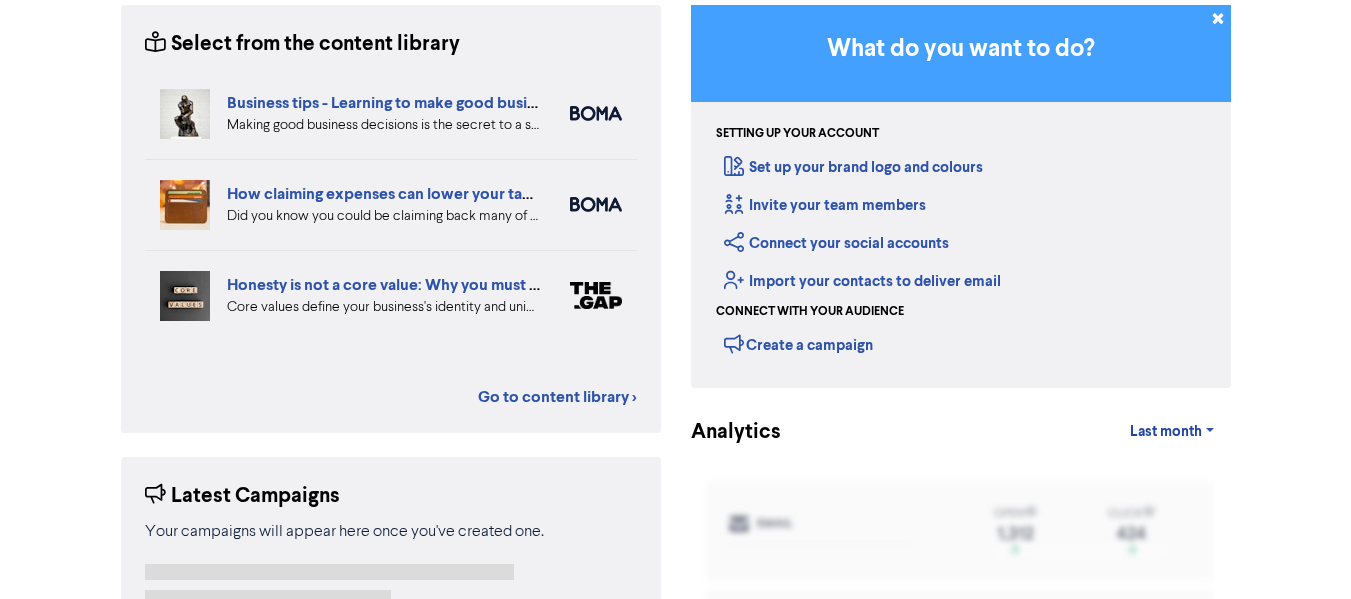 scroll, scrollTop: 176, scrollLeft: 0, axis: vertical 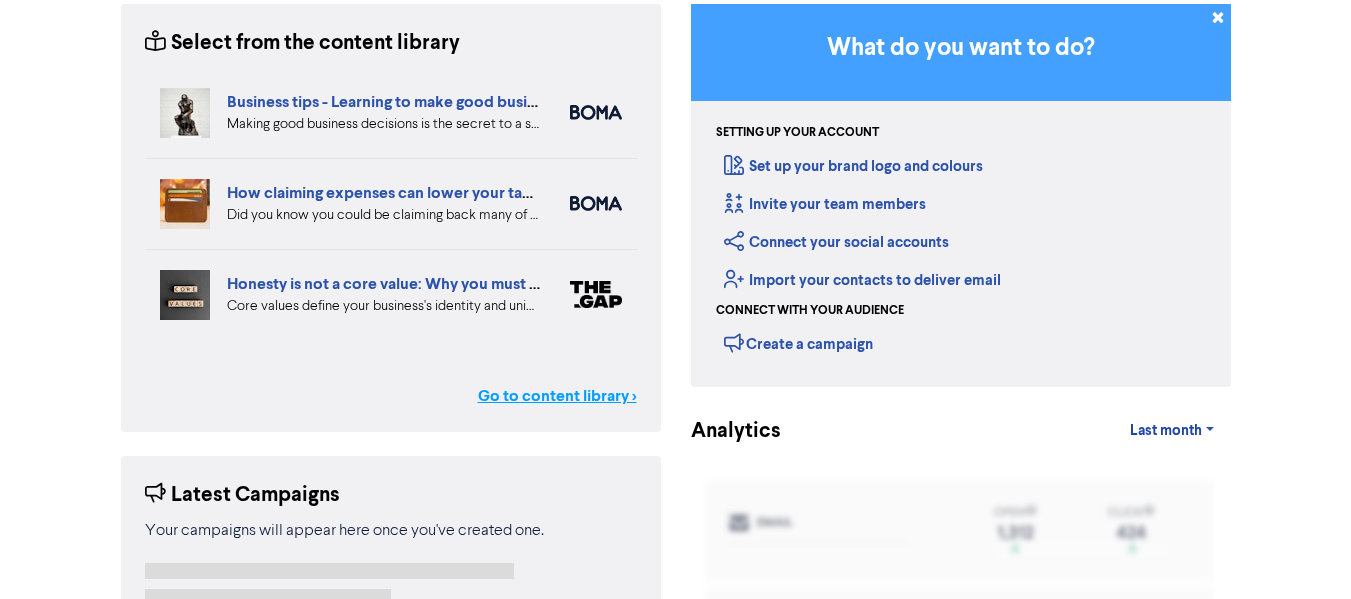 click on "Go to content library >" at bounding box center (557, 396) 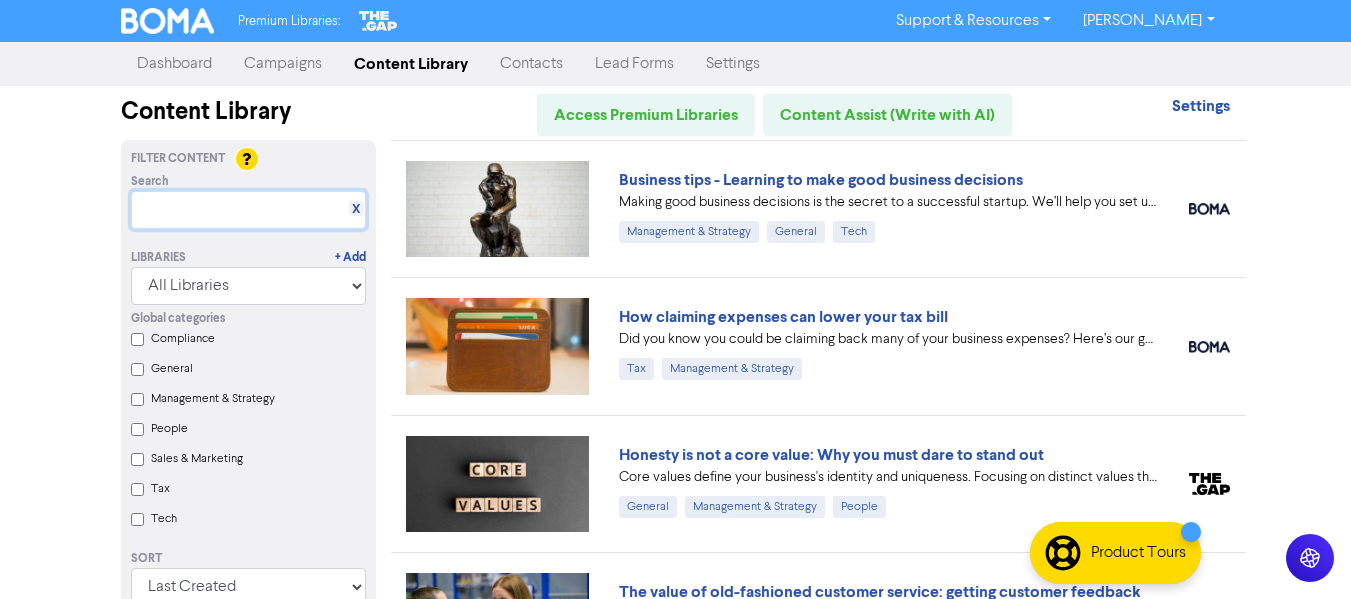 click at bounding box center (248, 210) 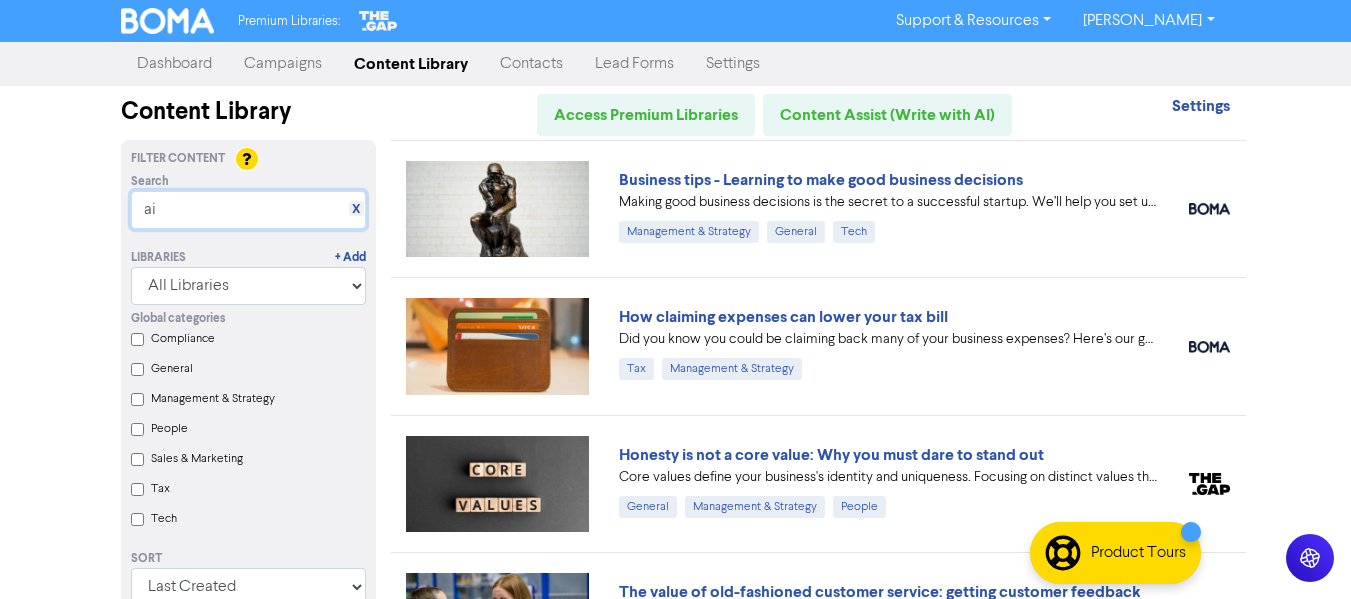 drag, startPoint x: 195, startPoint y: 215, endPoint x: 161, endPoint y: 215, distance: 34 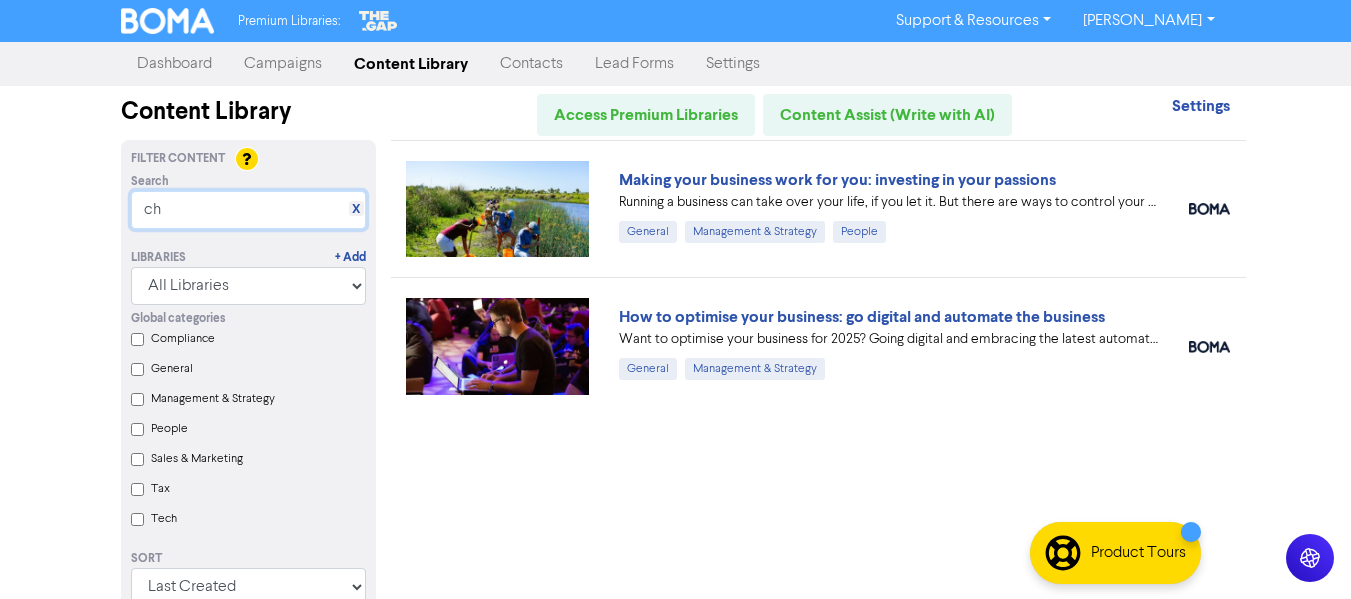 type on "c" 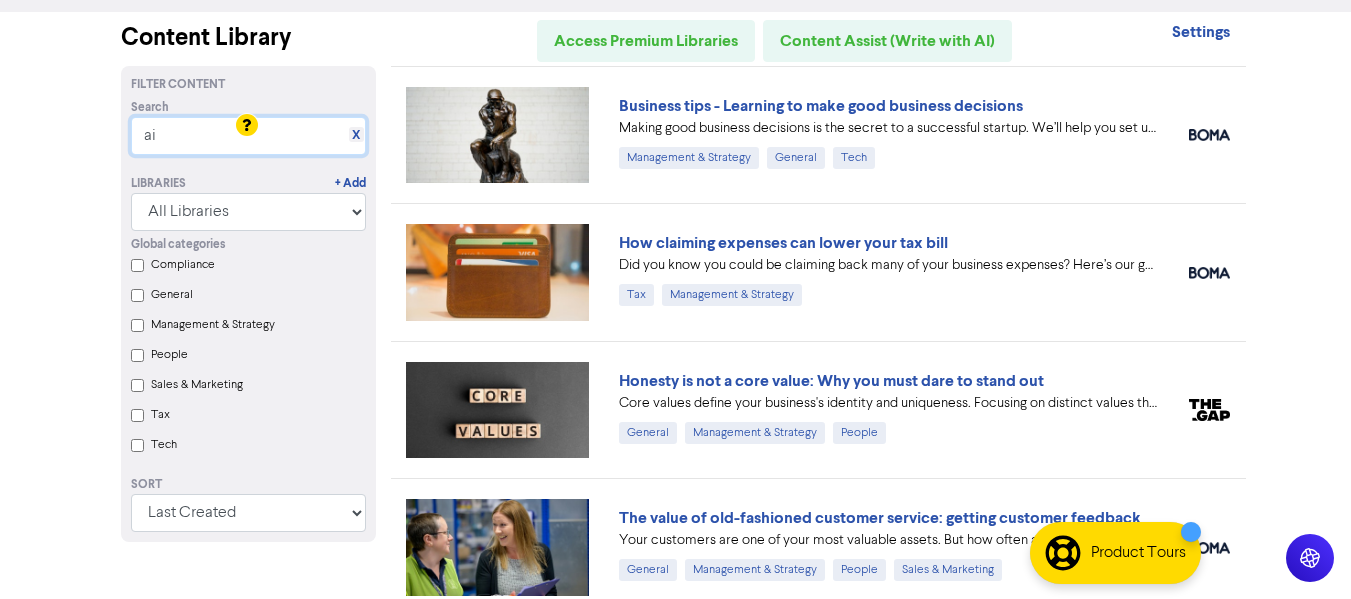 scroll, scrollTop: 0, scrollLeft: 0, axis: both 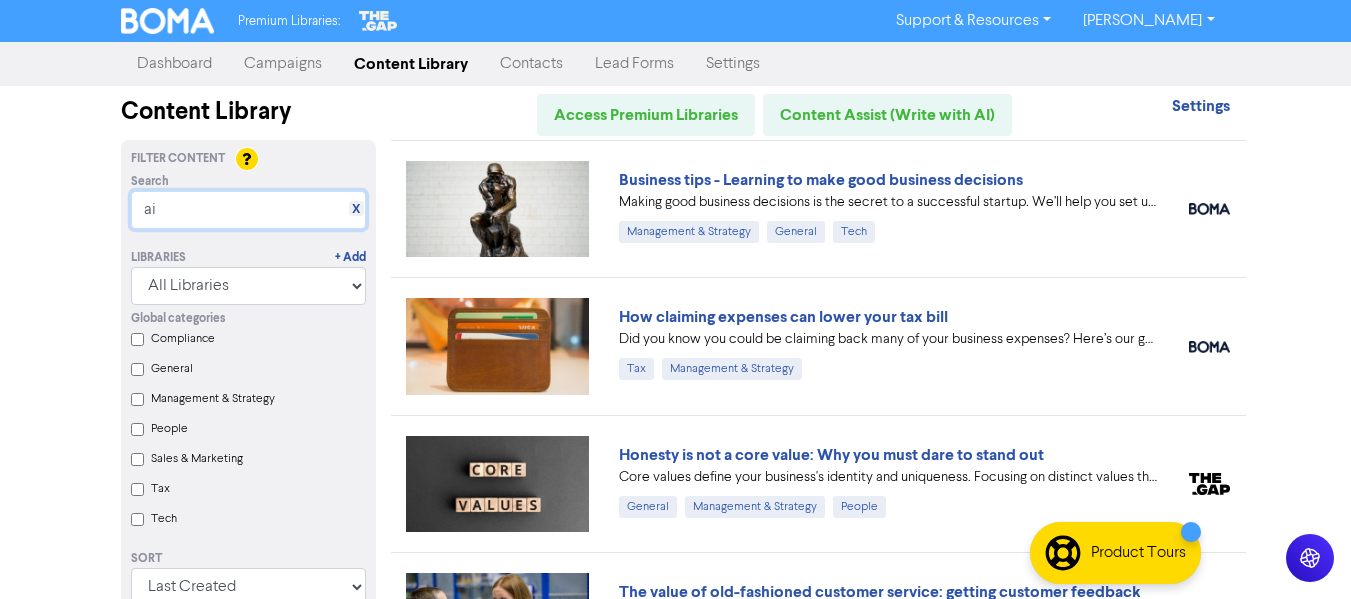 type on "ai" 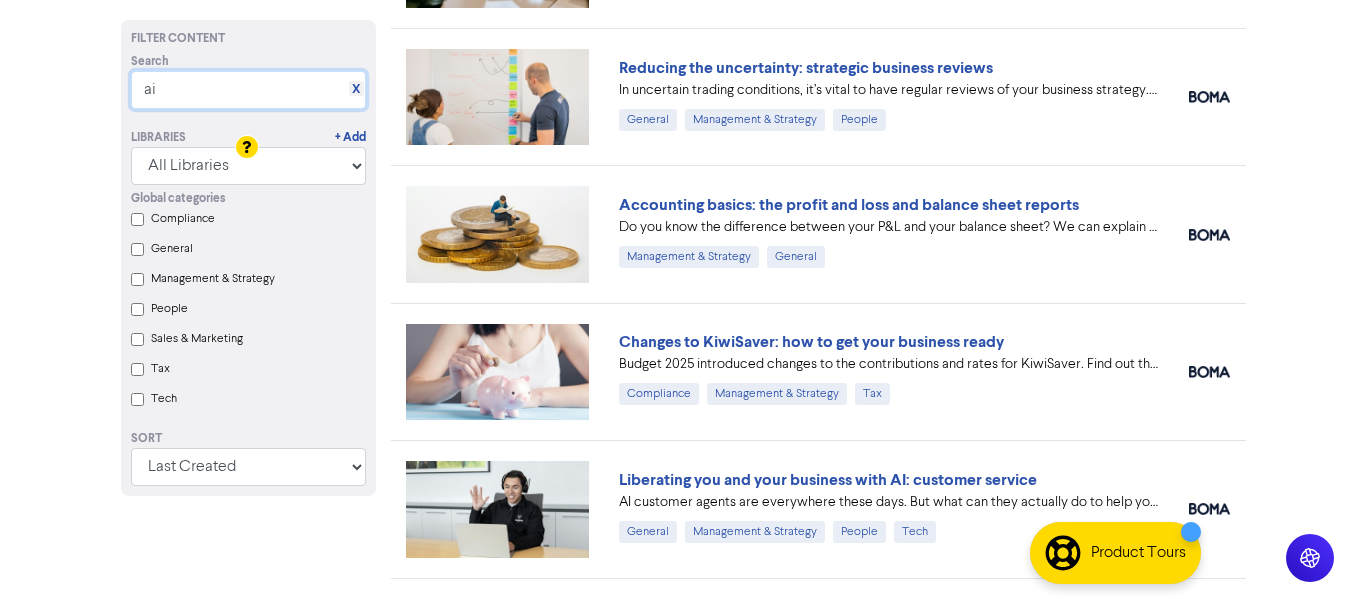 scroll, scrollTop: 1132, scrollLeft: 0, axis: vertical 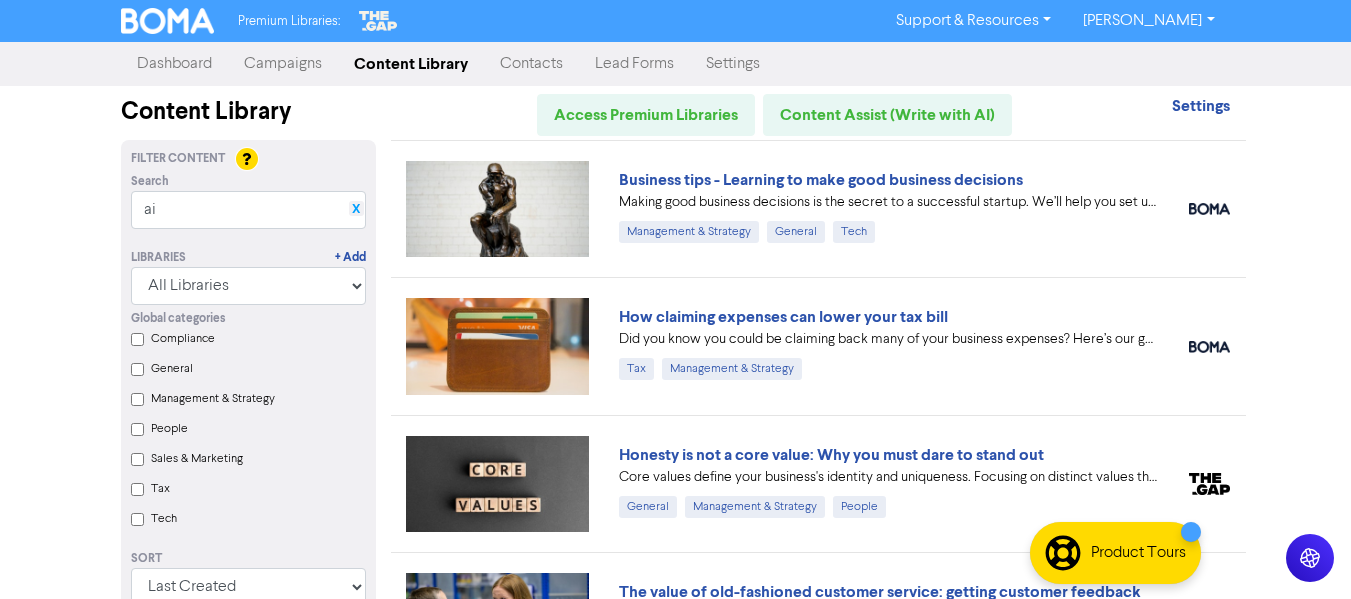 click on "X" at bounding box center (356, 209) 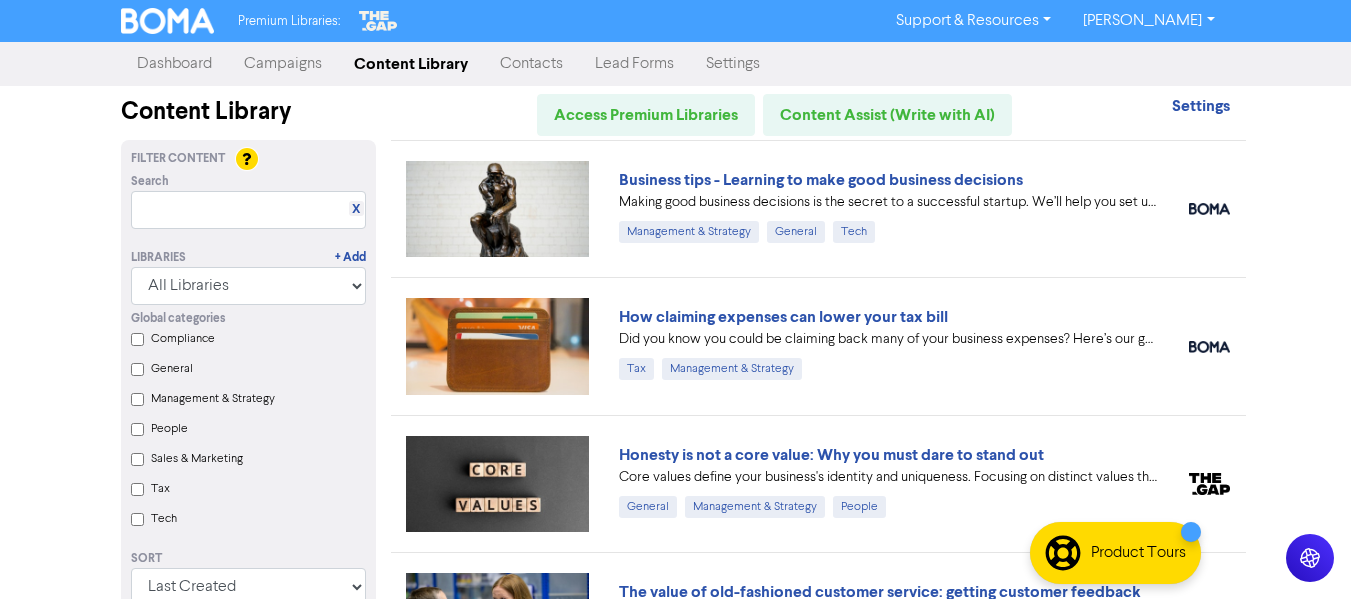 click on "Dashboard" at bounding box center [174, 64] 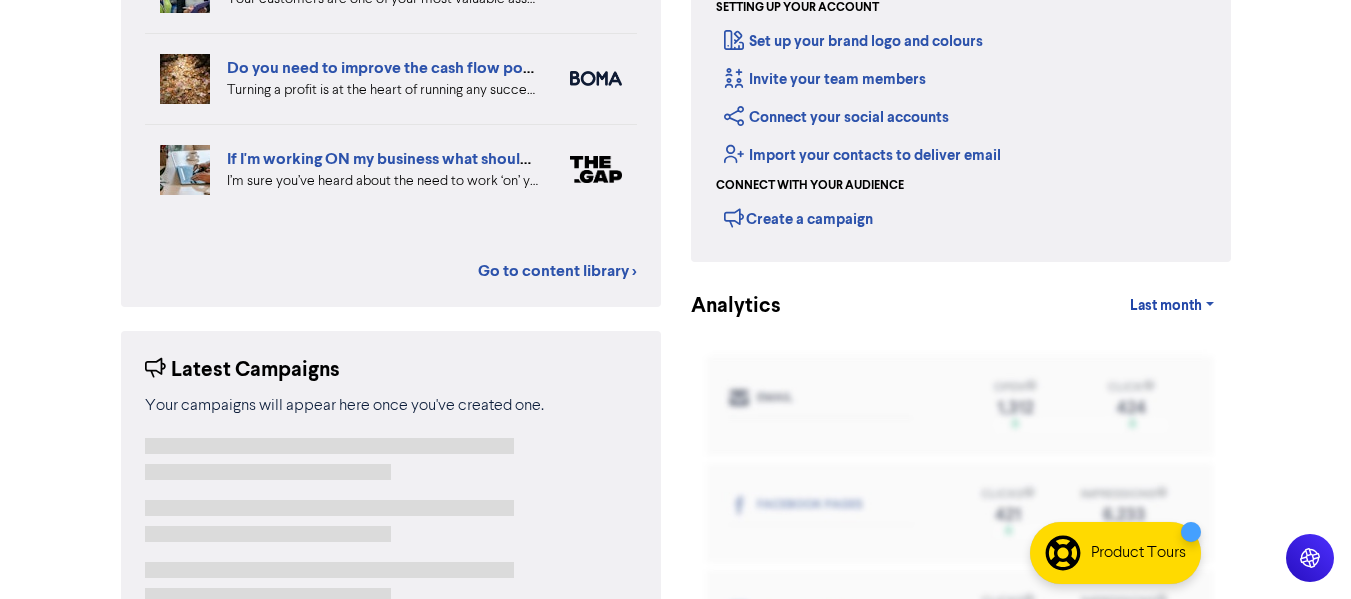 scroll, scrollTop: 328, scrollLeft: 0, axis: vertical 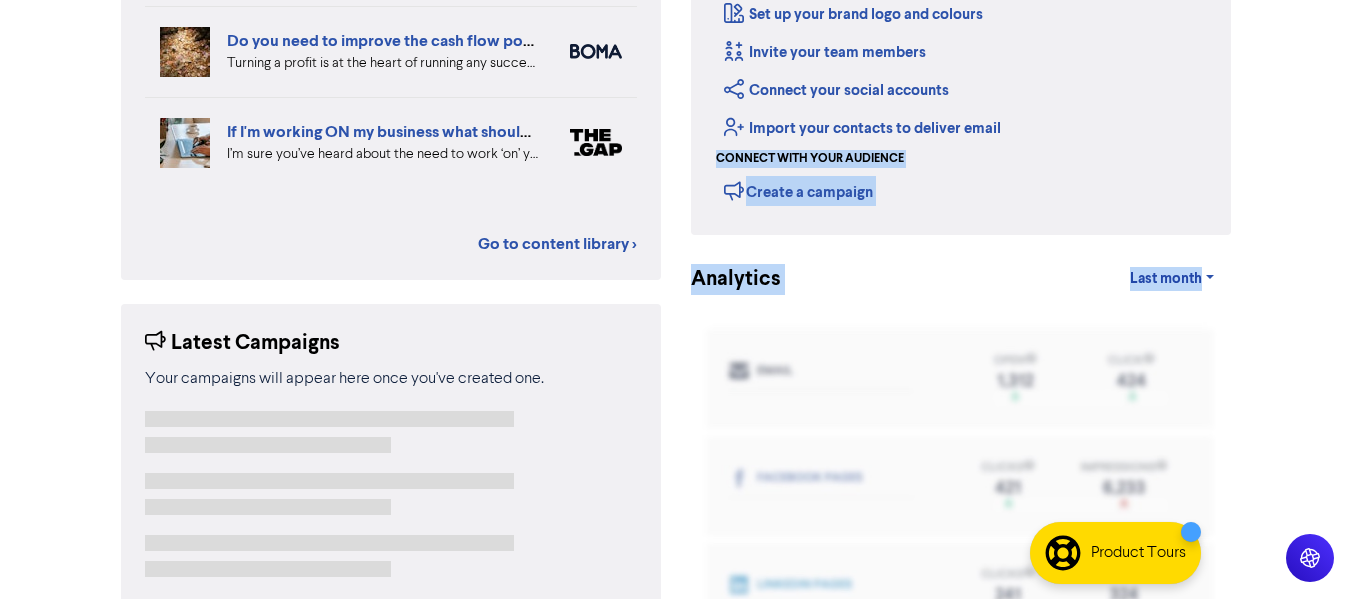 drag, startPoint x: 1348, startPoint y: 222, endPoint x: 1340, endPoint y: 274, distance: 52.611786 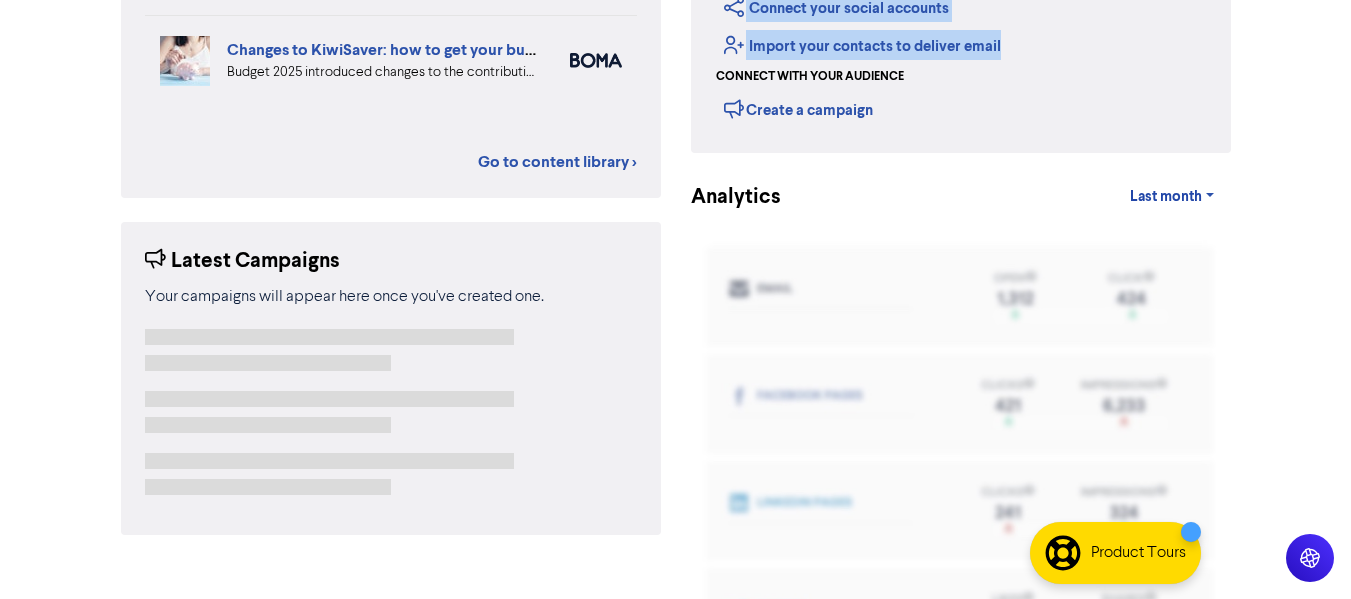 scroll, scrollTop: 421, scrollLeft: 0, axis: vertical 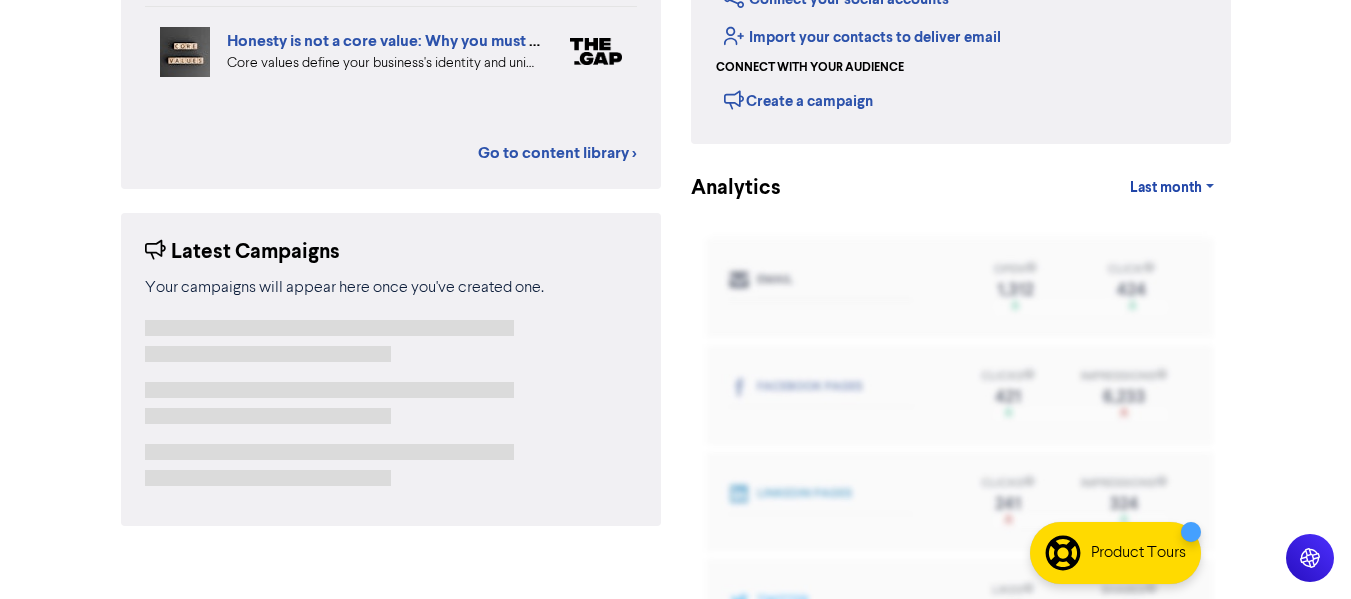 click on "Select from the content library Reducing the uncertainty: strategic business reviews In uncertain trading conditions, it’s vital to have regular reviews of your business strategy. We suggest 5 areas to review, with advice on boosting efficiency and driving new revenue streams.
#strategy #strategicreviews #businesstips
Accounting basics: the profit and loss and balance sheet reports Do you know the difference between your P&L and your balance sheet? We can explain exactly what each report means – and how it reflects your current performance as a business
#businessadvice #accounting #[PERSON_NAME]
Changes to KiwiSaver: how to get your business ready Budget 2025 introduced changes to the contributions and rates for KiwiSaver. Find out the impact for your employees, your payroll and your cashflow position.
#KiwiSaver #payroll #businesstips
Business tips - Learning to make good business decisions How claiming expenses can lower your tax bill Honesty is not a core value: Why you must dare to stand out" at bounding box center [391, 180] 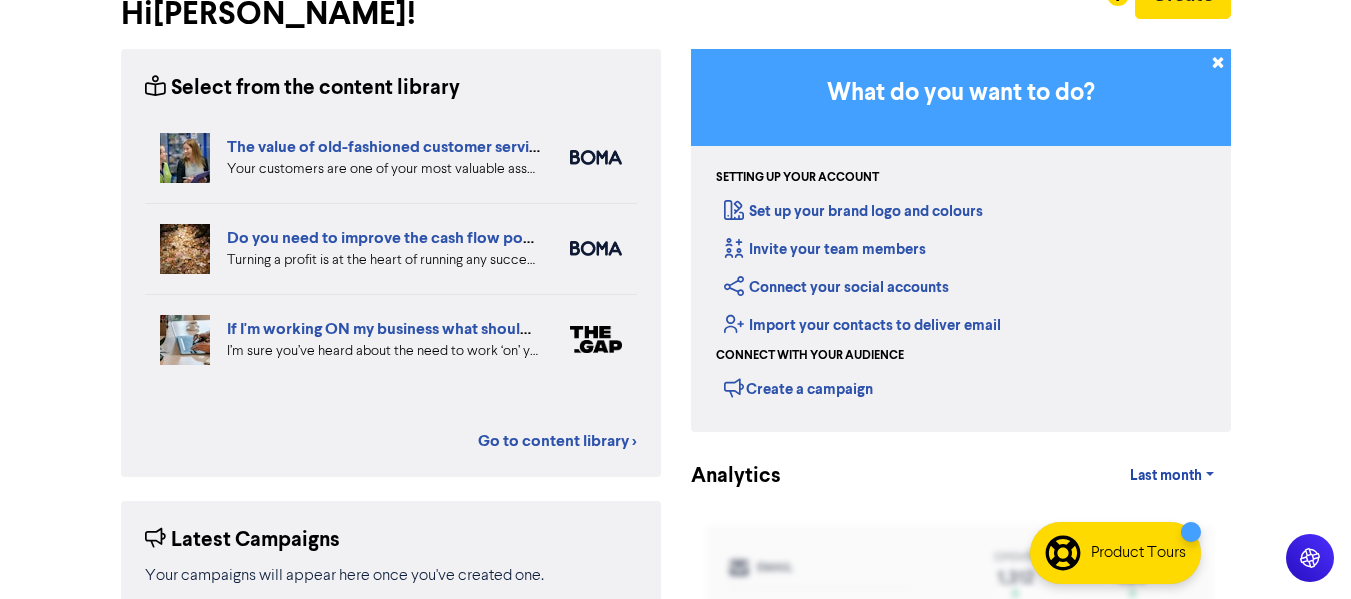 scroll, scrollTop: 0, scrollLeft: 0, axis: both 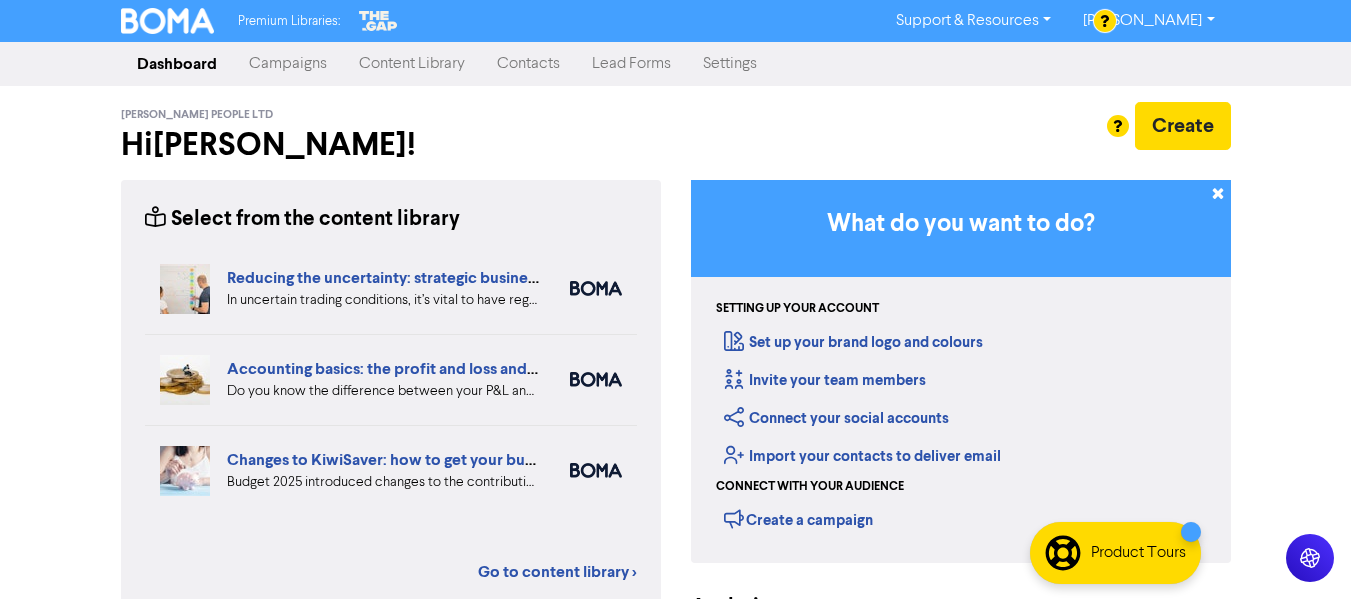 click on "Support & Resources" at bounding box center [973, 21] 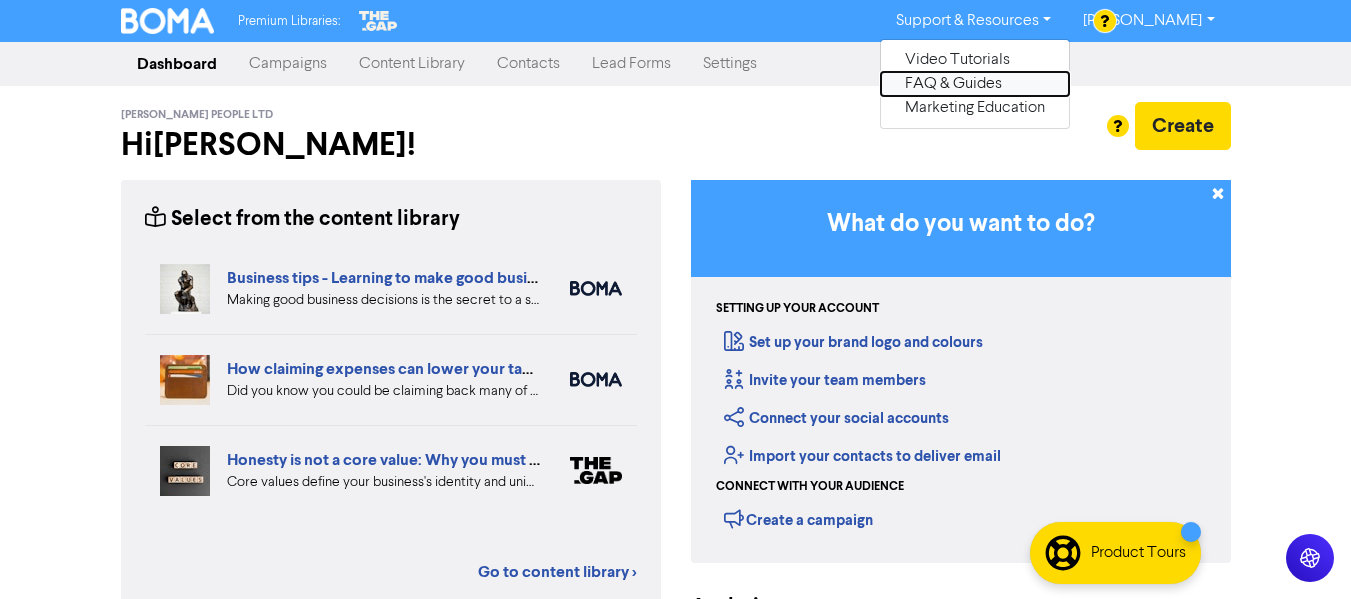 click on "FAQ & Guides" at bounding box center (975, 84) 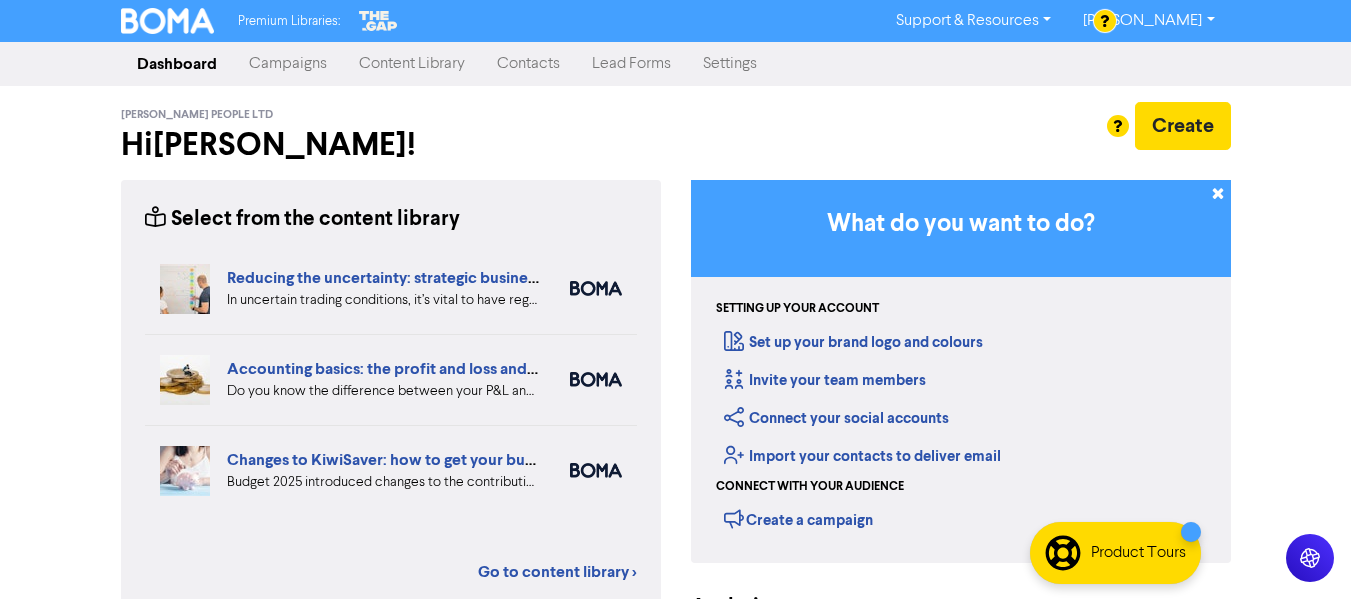 click on "Support & Resources" at bounding box center (973, 21) 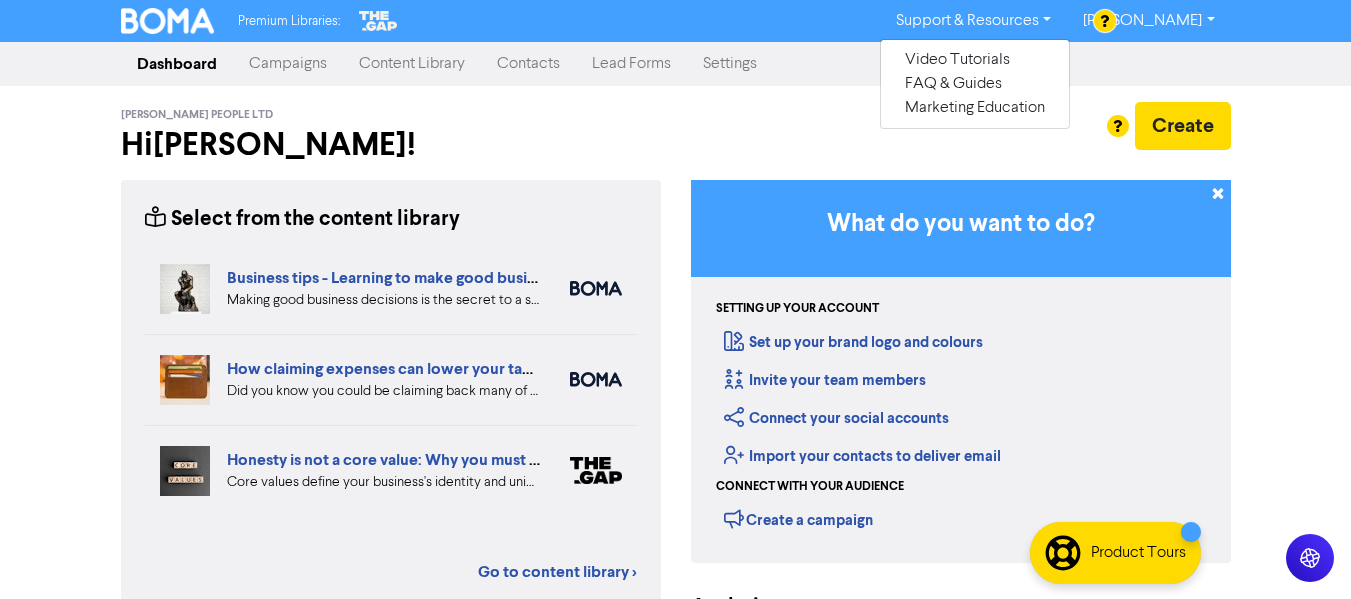 click on "Support & Resources" at bounding box center [973, 21] 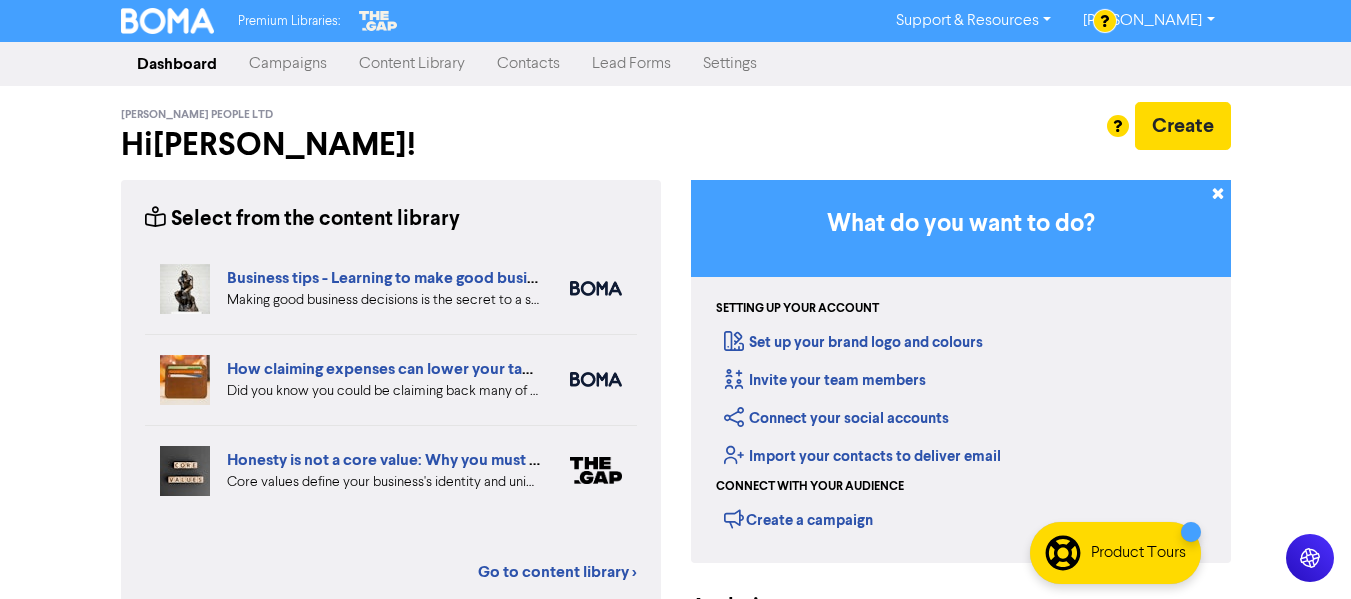 click on "Settings" at bounding box center [730, 64] 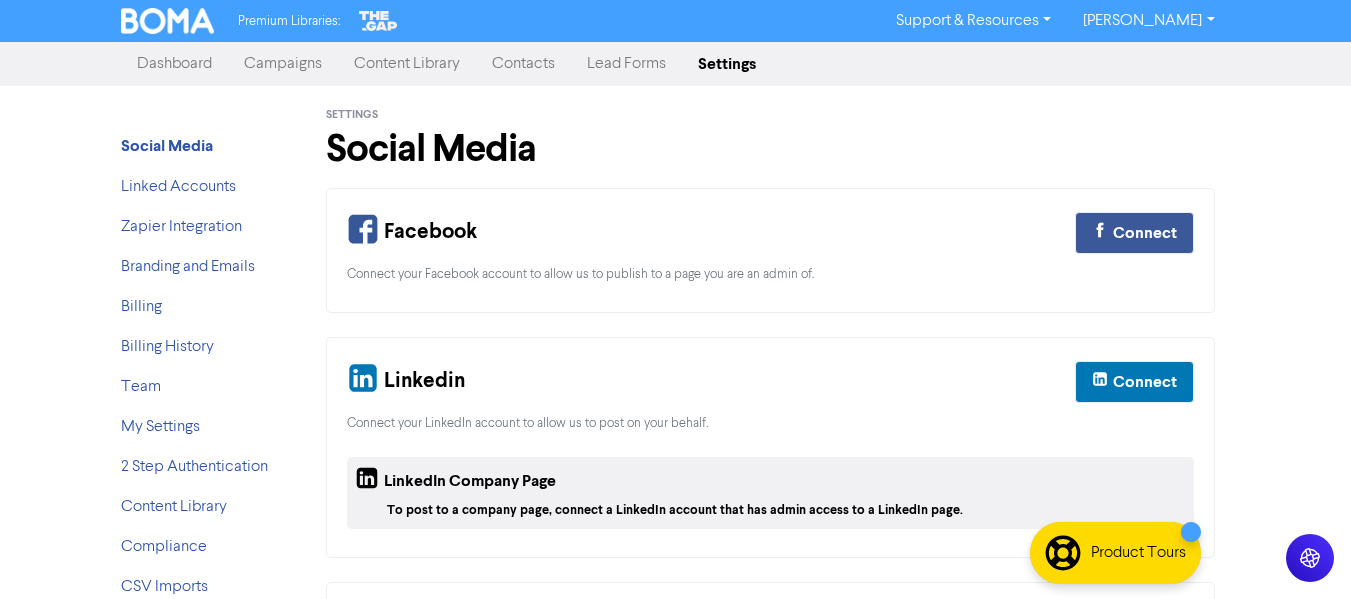scroll, scrollTop: 132, scrollLeft: 0, axis: vertical 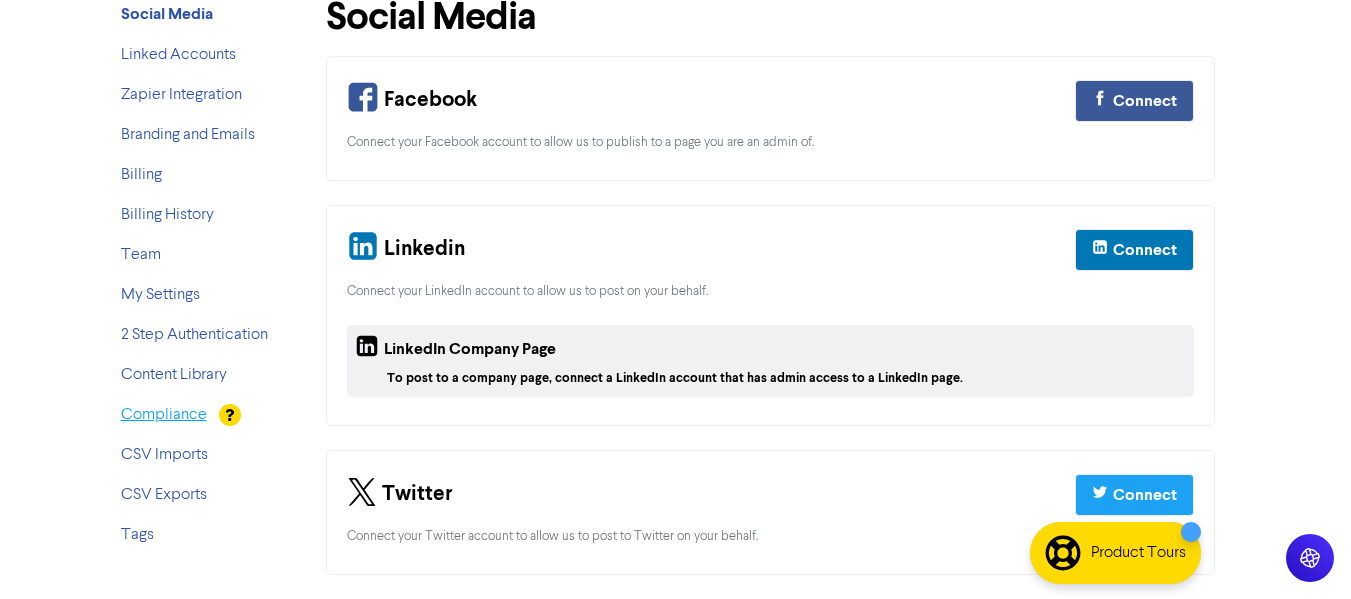 click on "Compliance" at bounding box center [164, 415] 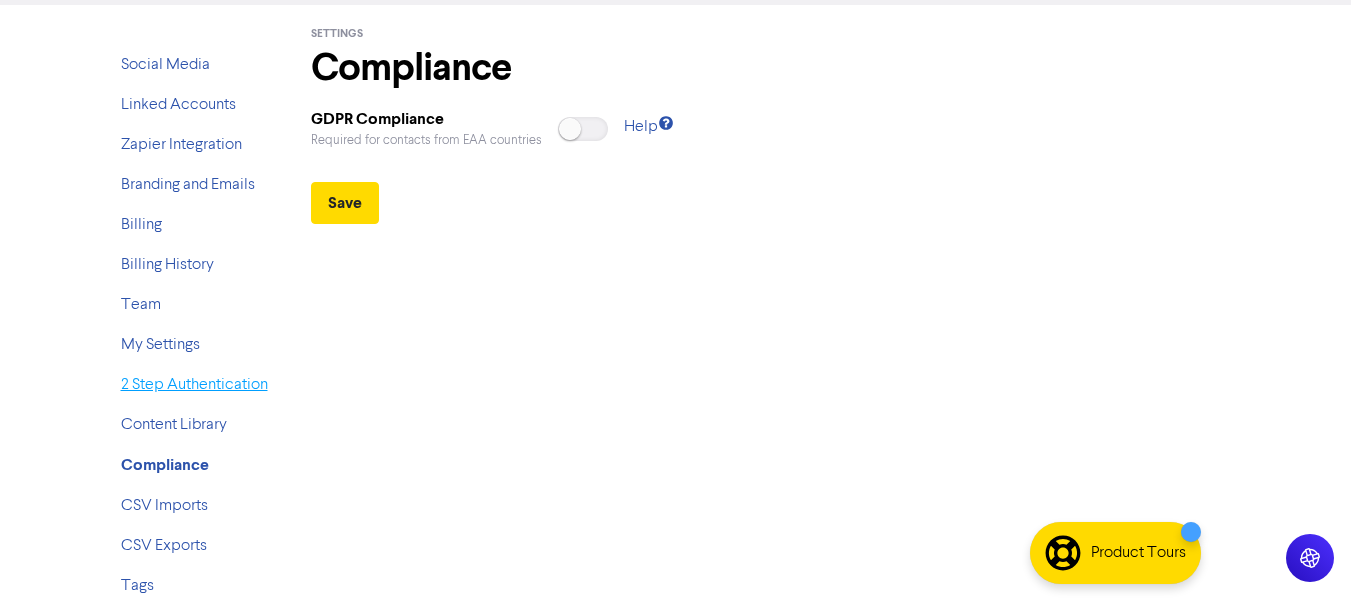 scroll, scrollTop: 96, scrollLeft: 0, axis: vertical 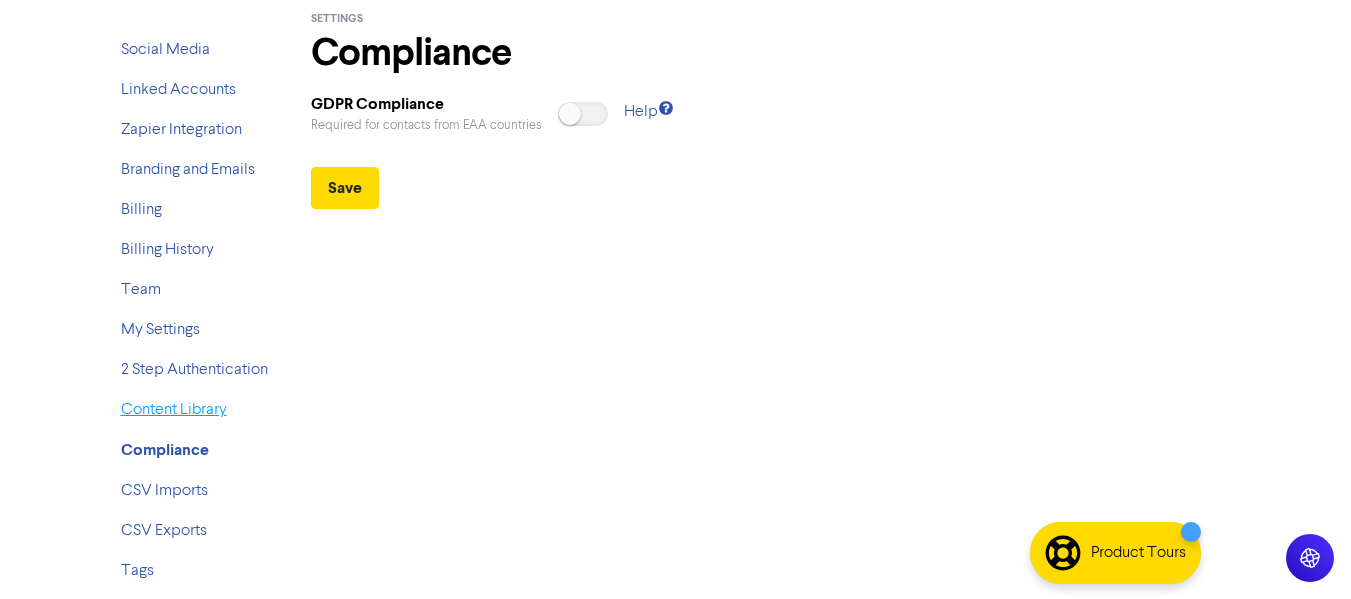 click on "Content Library" at bounding box center (174, 410) 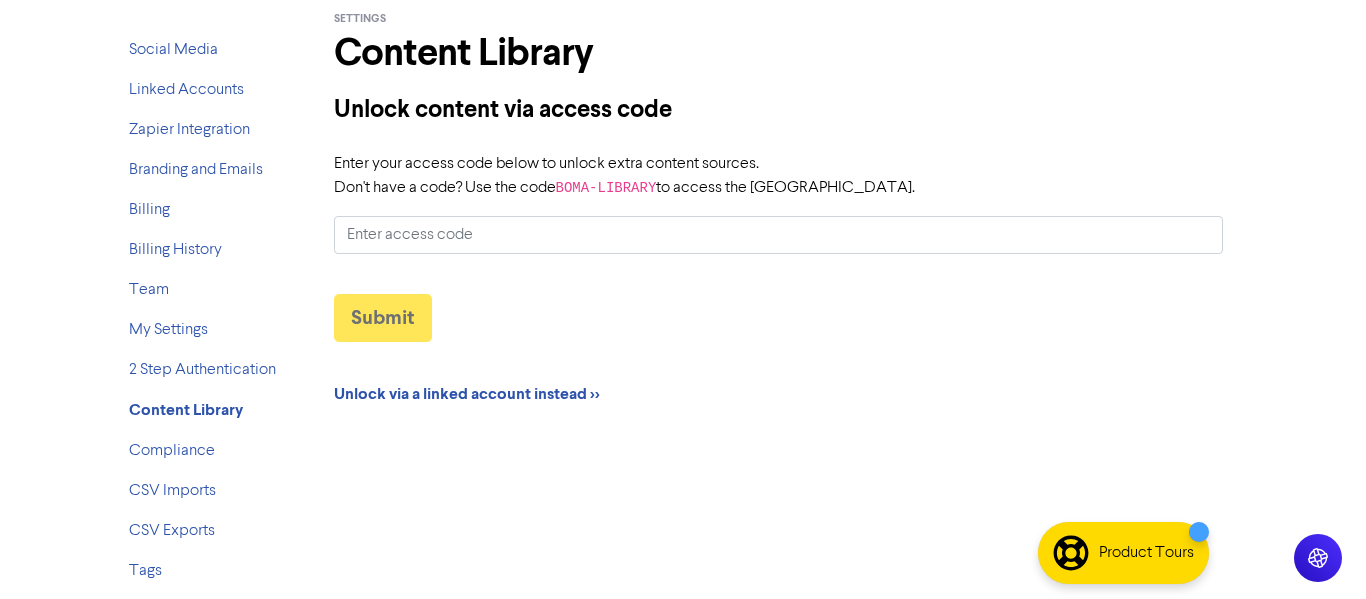 scroll, scrollTop: 0, scrollLeft: 0, axis: both 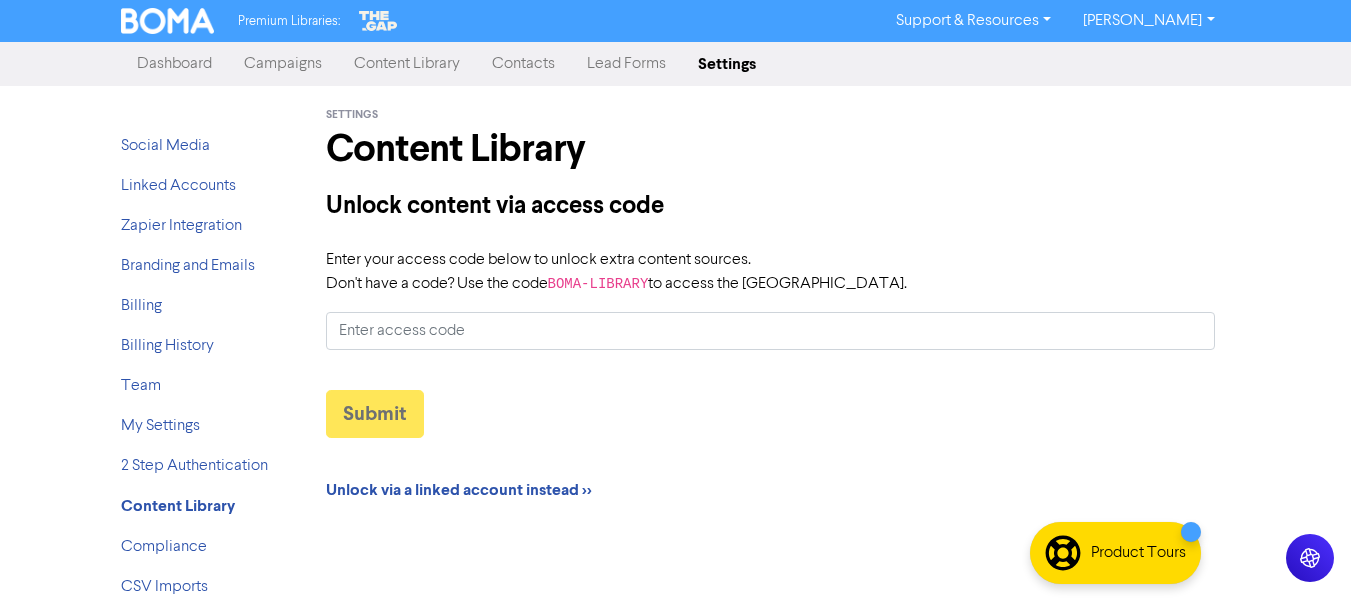 click on "Support & Resources" at bounding box center [973, 21] 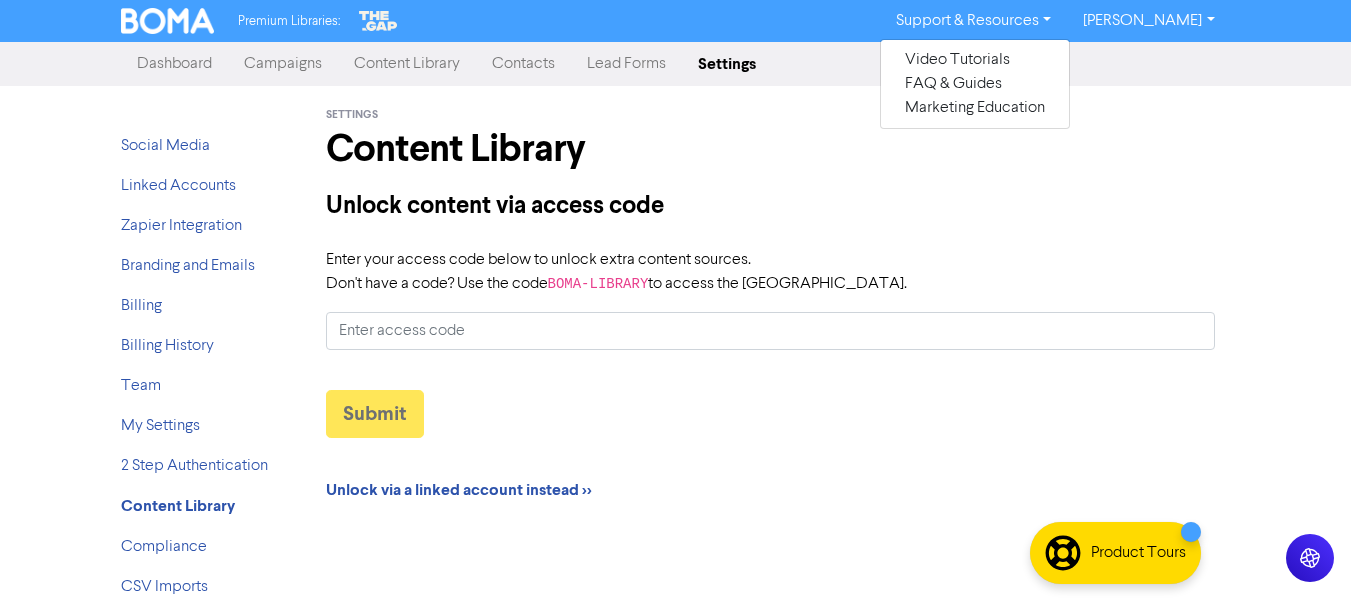 click on "Support & Resources" at bounding box center (973, 21) 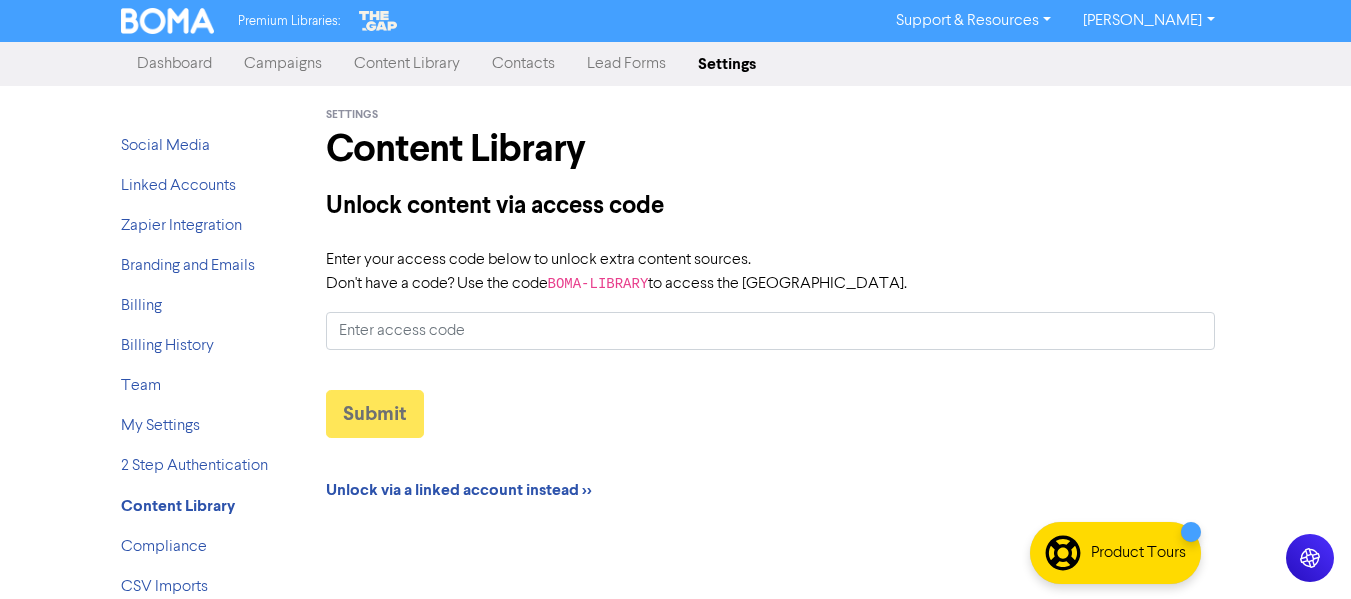click on "Content Library" at bounding box center [407, 64] 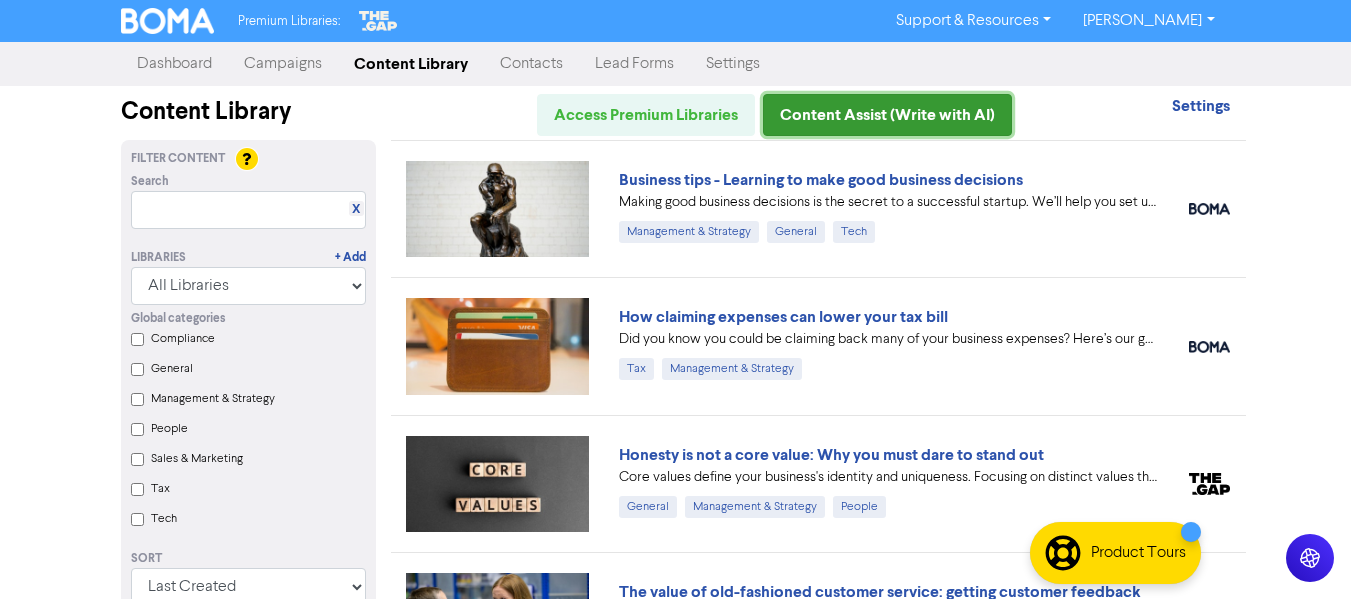 click on "Content Assist (Write with AI)" at bounding box center (887, 115) 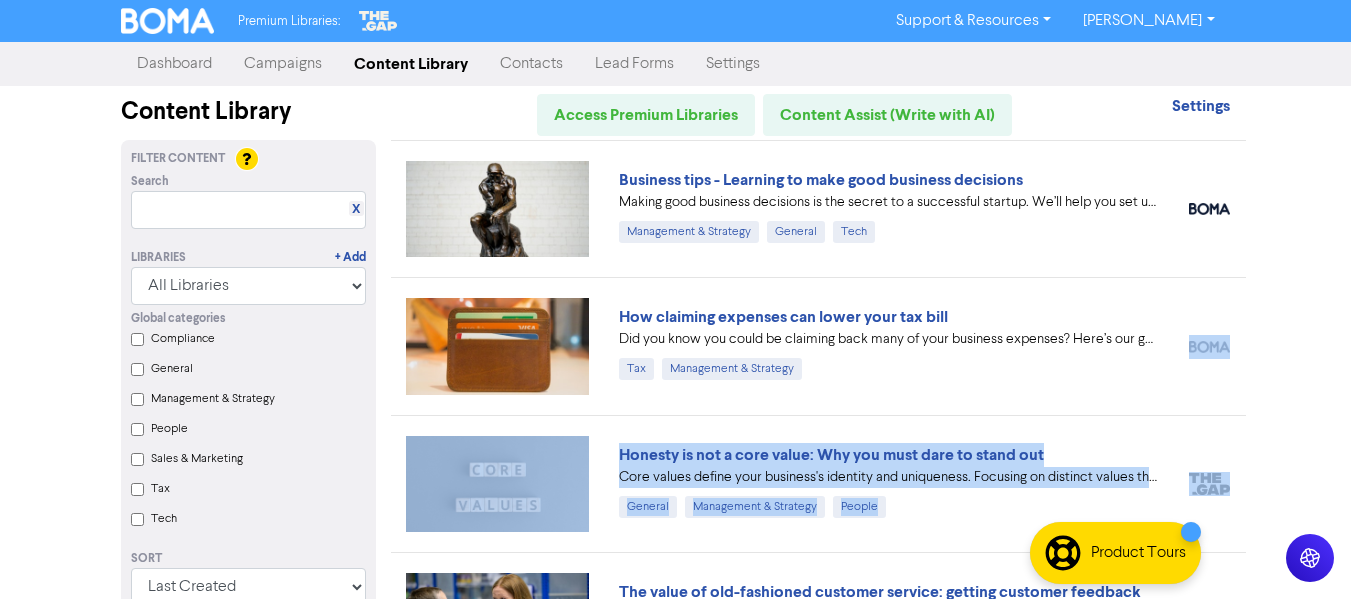 drag, startPoint x: 1138, startPoint y: 385, endPoint x: 1348, endPoint y: 482, distance: 231.32013 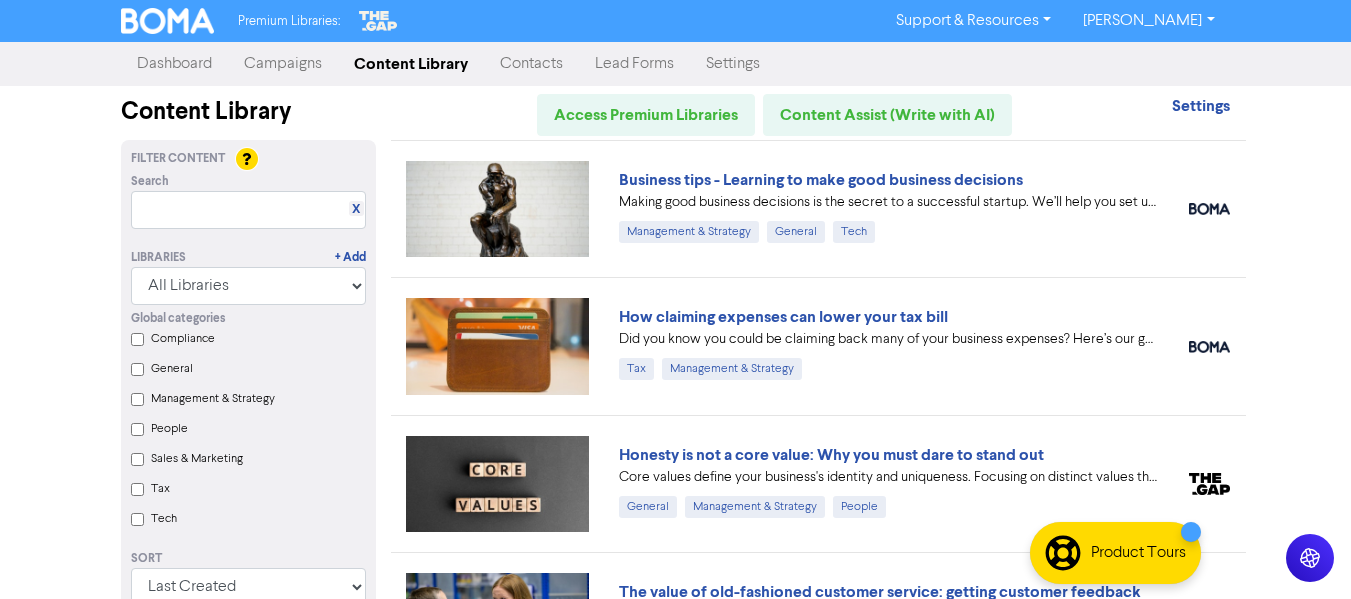 click on "Premium Libraries: Support & Resources Video Tutorials FAQ & Guides Marketing Education [PERSON_NAME] Log Out Dashboard Campaigns Content Library Contacts Lead Forms Settings Content Library Access Premium Libraries Content Assist (Write with AI) Settings Filter Content Search X Libraries + Add All Libraries BOMA Other Partners The Gap Xero Global categories   Compliance   General   Management & Strategy   People   Sales & Marketing   Tax   Tech Sort Last Created First Created Title Ascending Title Descending Library Ascending Library Descending Business tips - Learning to make good business decisions Making good business decisions is the secret to a successful startup. We’ll help you set up the best possible management information and will guide each step of your startup journey.
#businessadvice
Management & Strategy General Tech How claiming expenses can lower your tax bill Tax Management & Strategy Honesty is not a core value: Why you must dare to stand out General Management & Strategy People General" at bounding box center (675, 299) 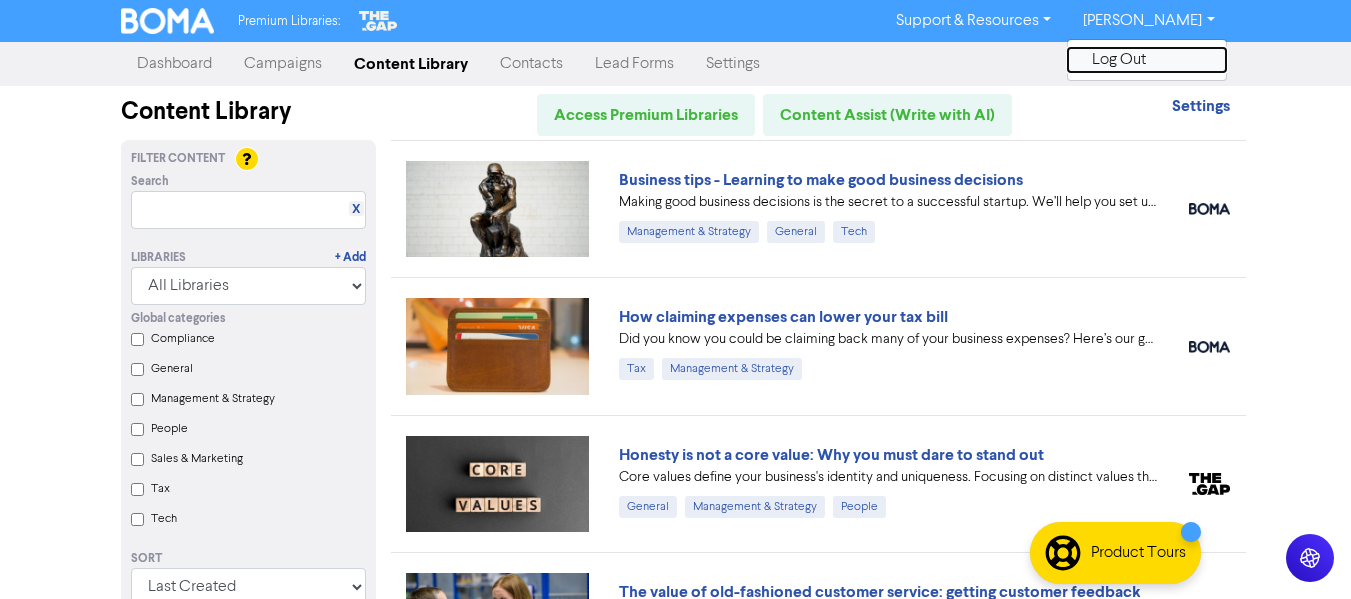 click on "Log Out" at bounding box center [1147, 60] 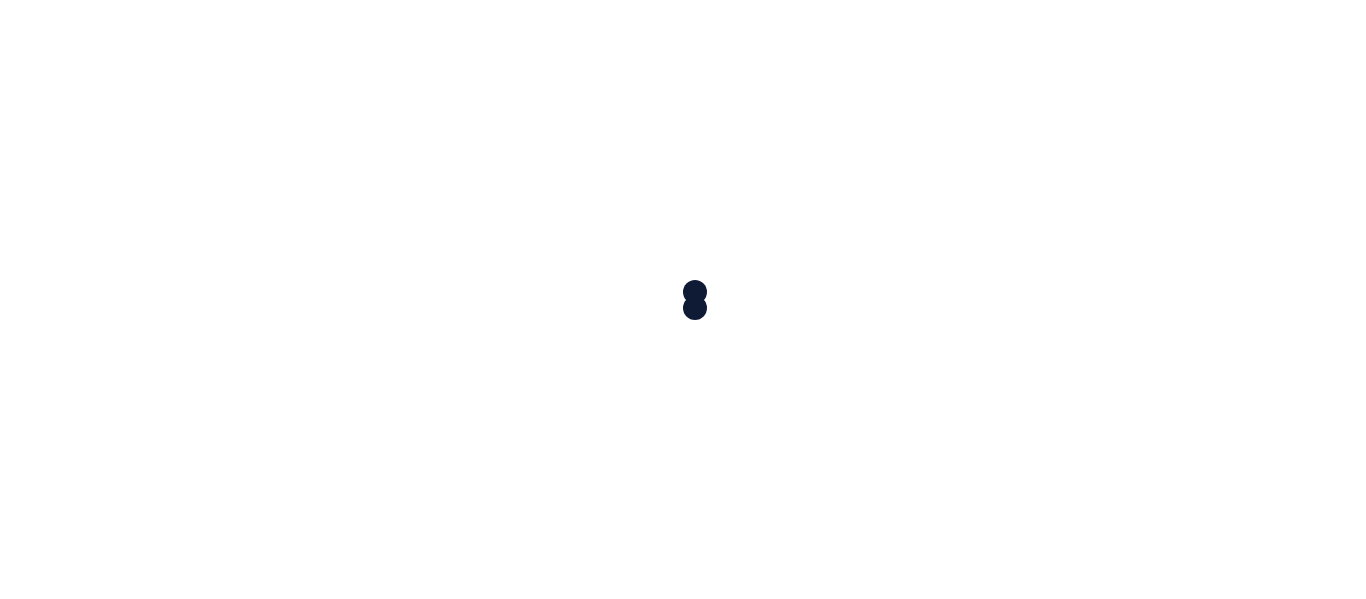 scroll, scrollTop: 0, scrollLeft: 0, axis: both 